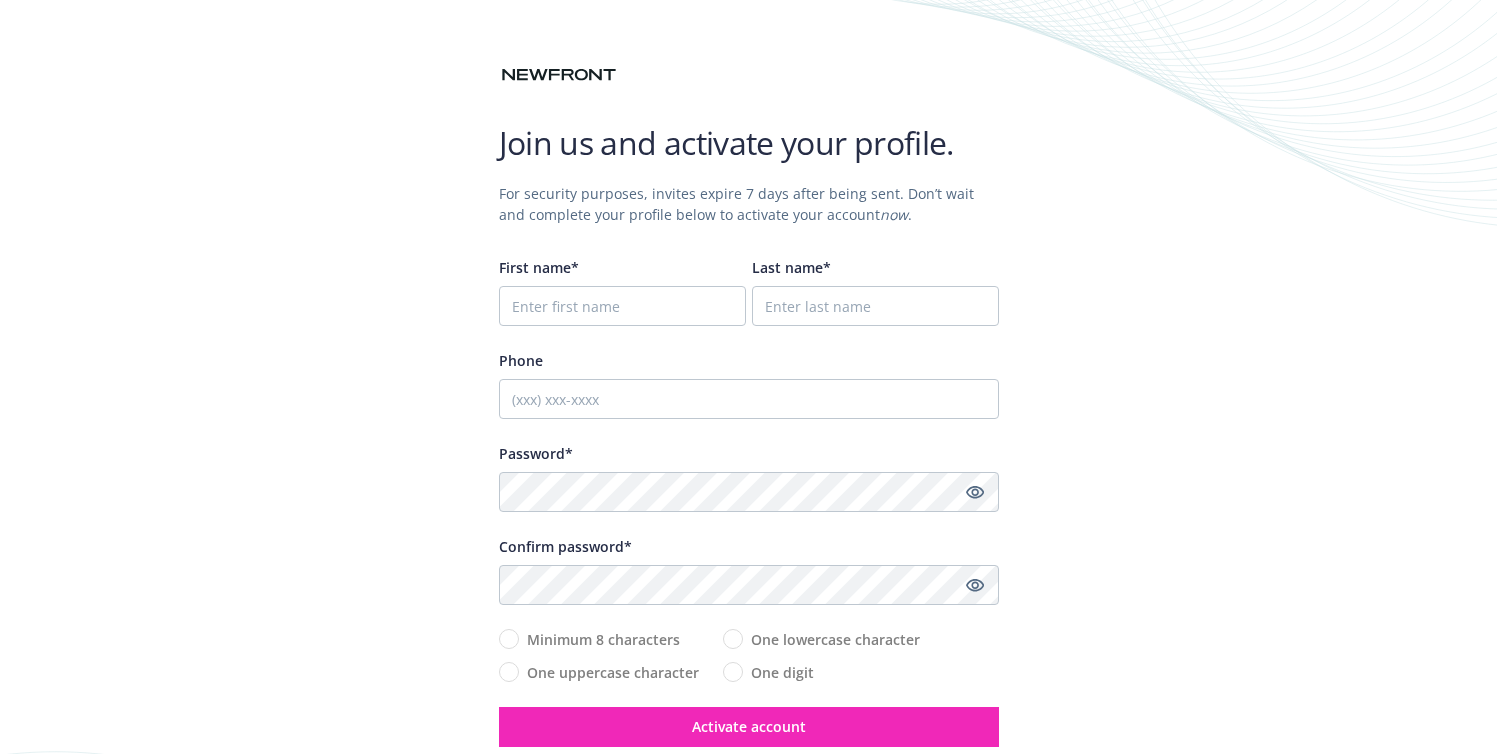 scroll, scrollTop: 0, scrollLeft: 0, axis: both 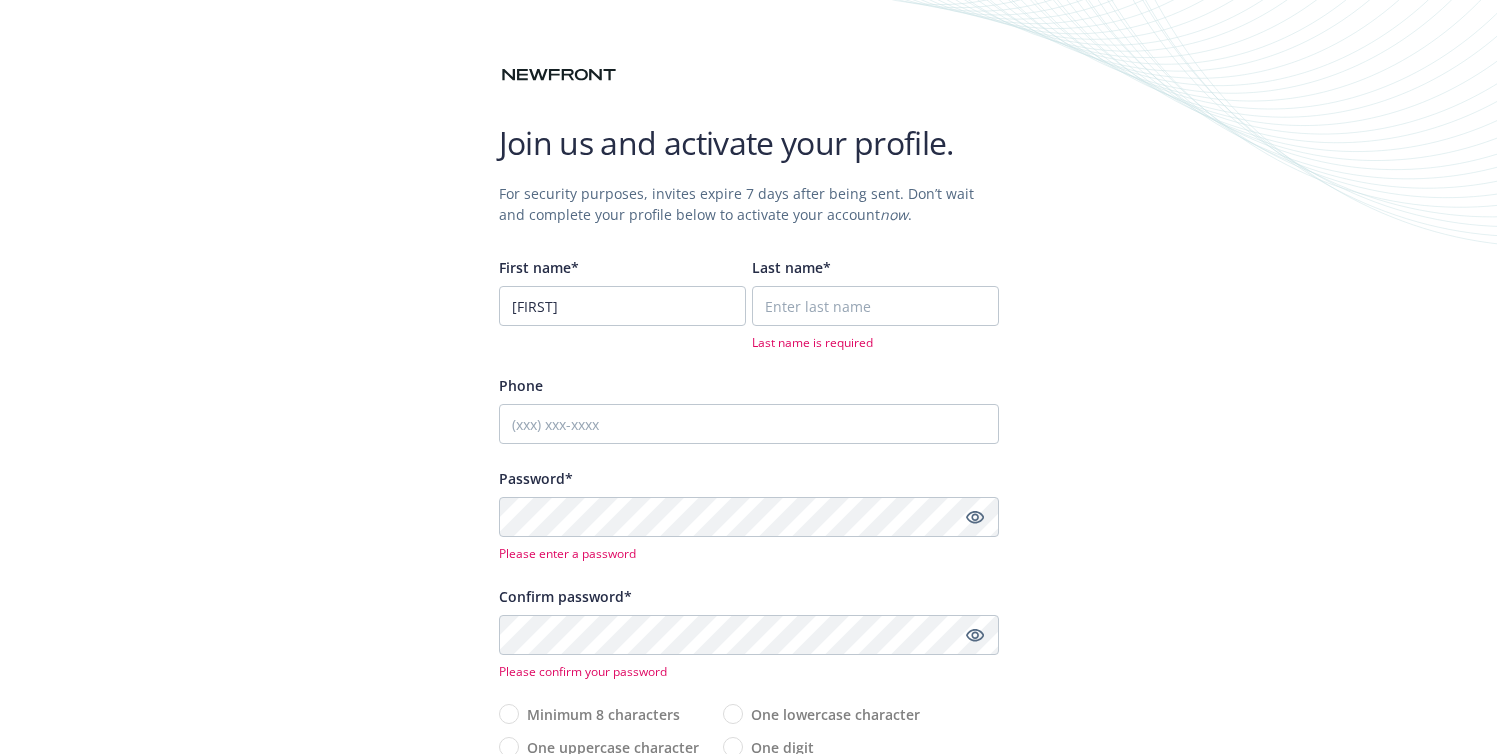 type on "[FIRST]" 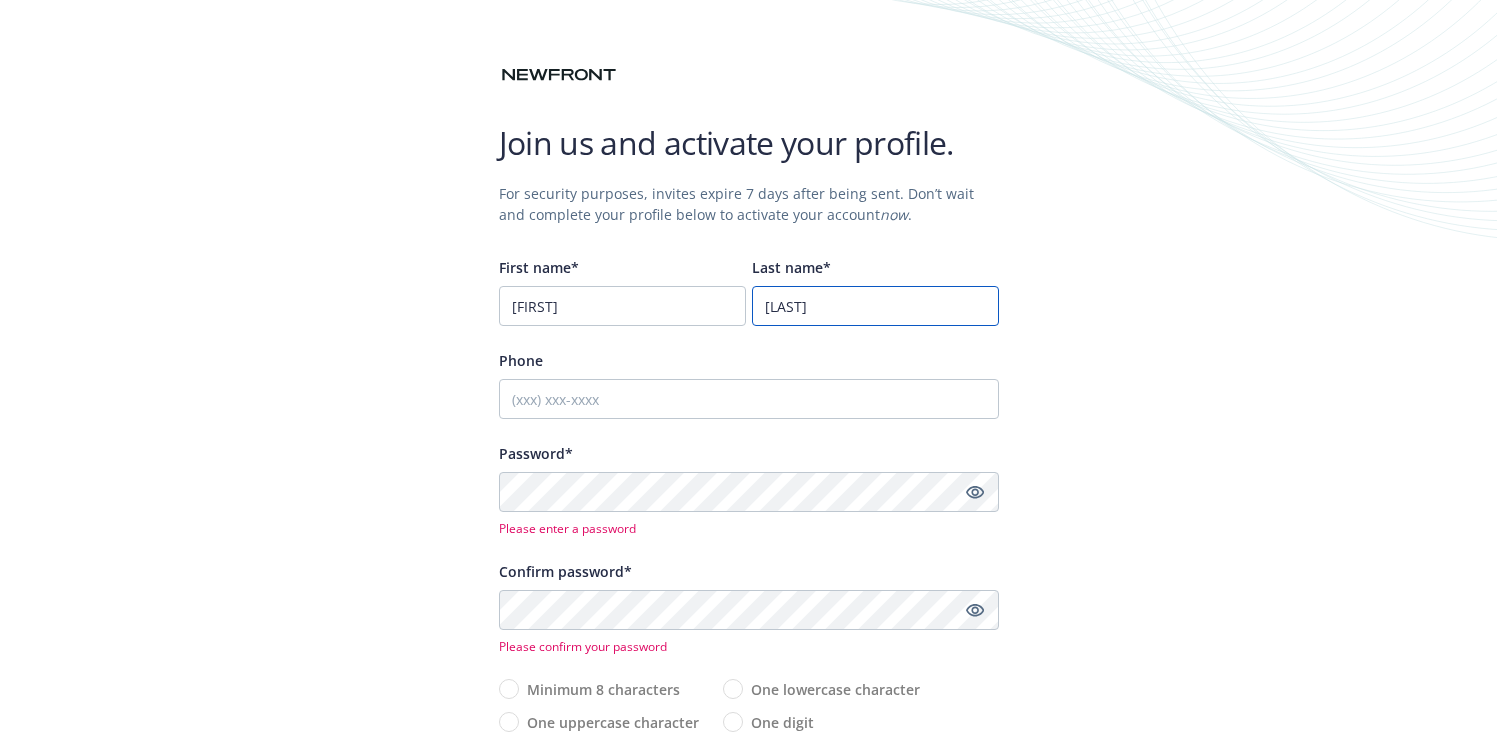 type on "[LAST]" 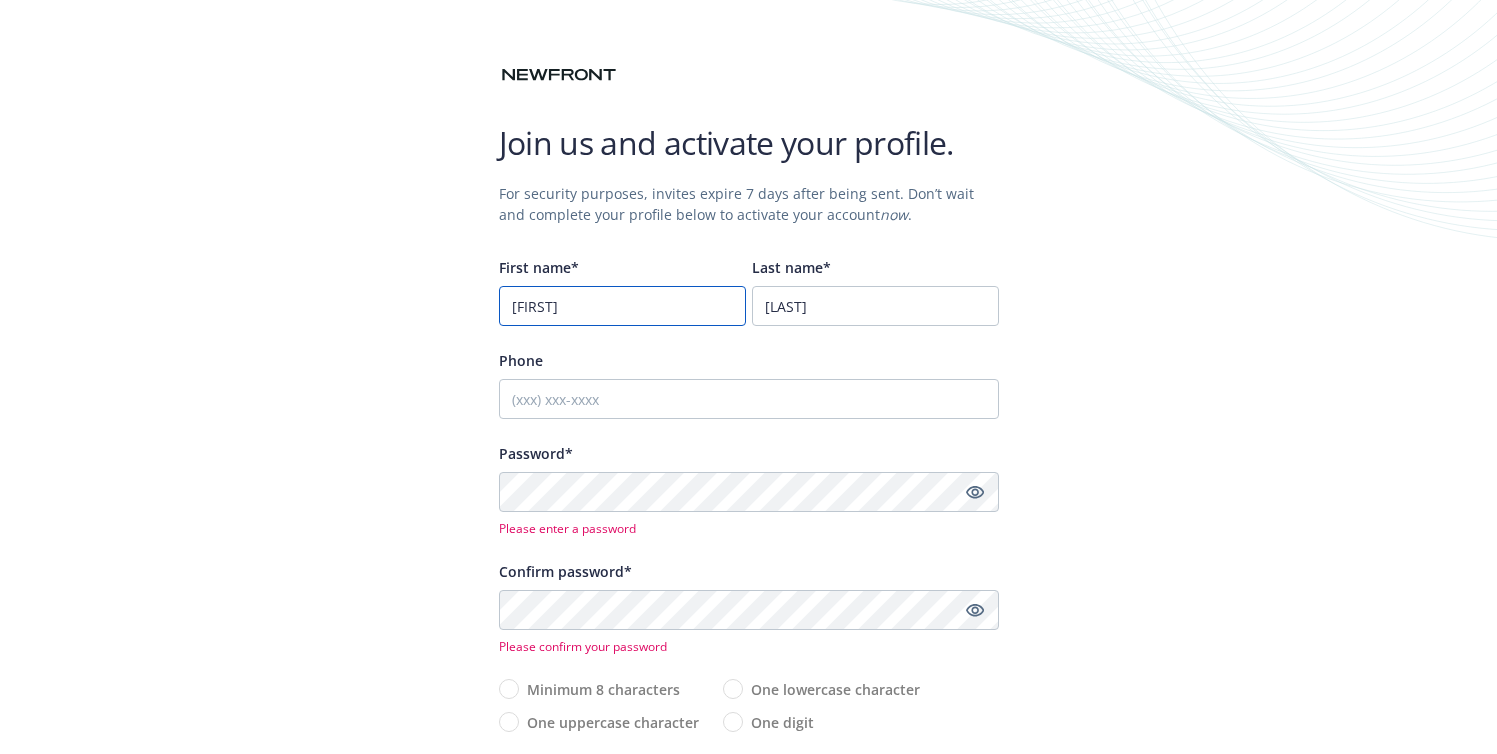 click on "[FIRST]" at bounding box center (622, 306) 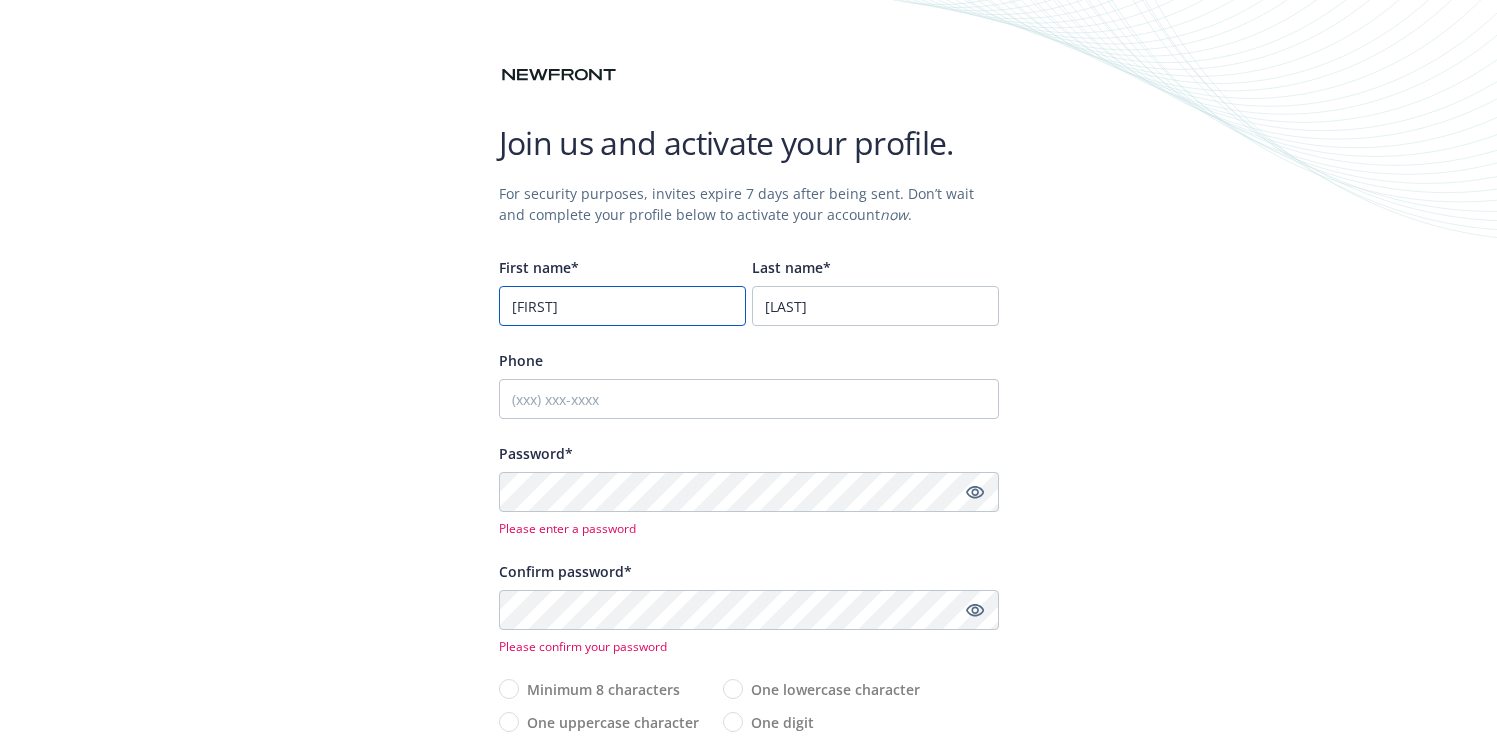type on "[FIRST]" 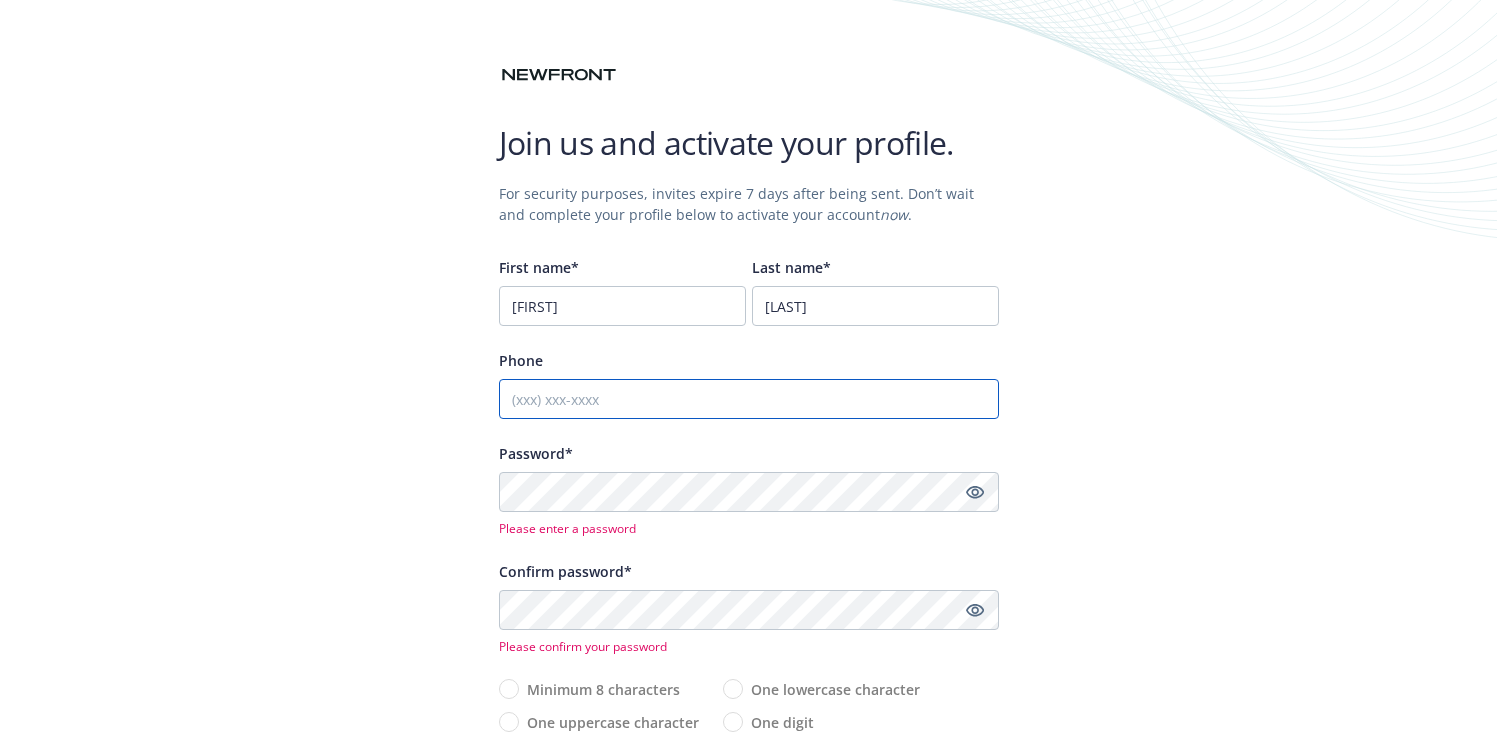 click on "Phone" at bounding box center (749, 399) 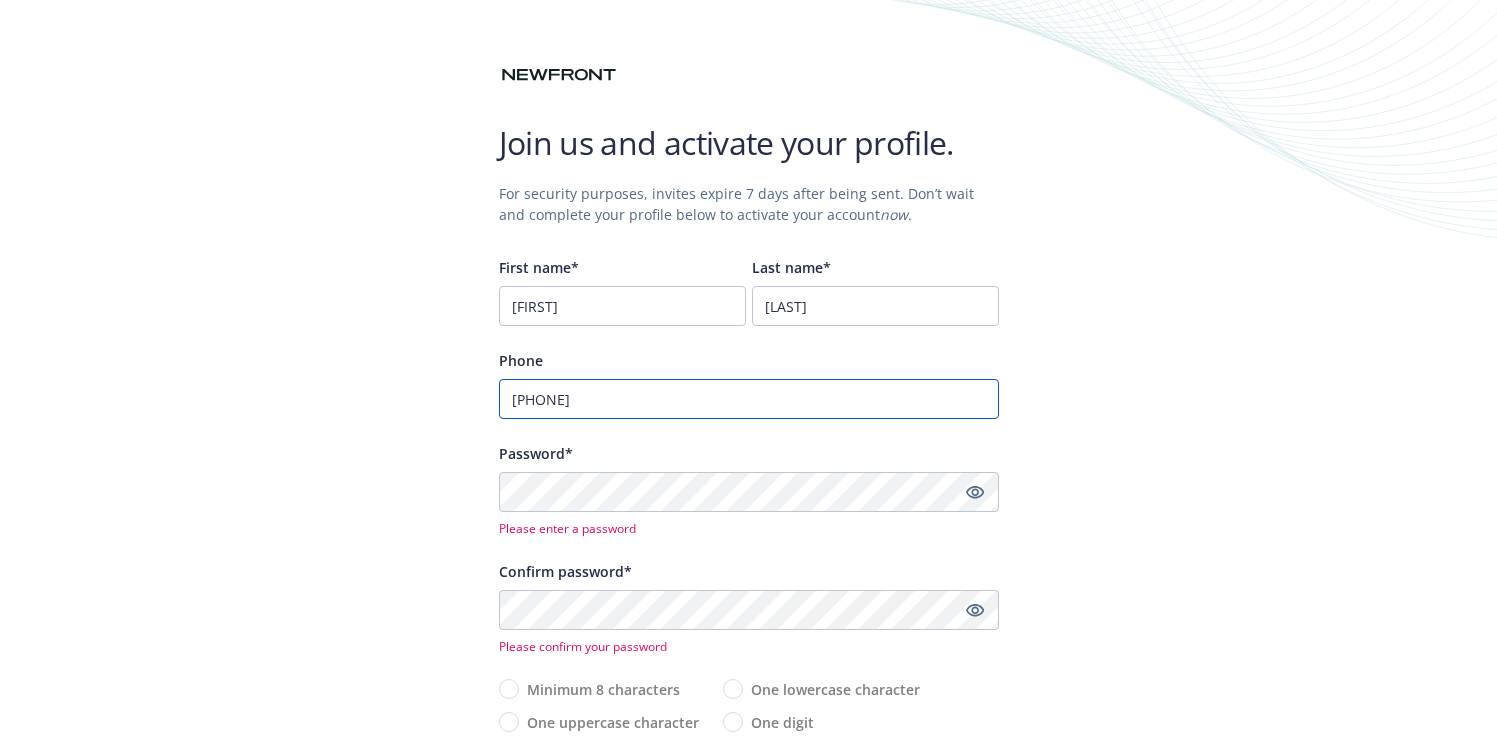 type on "[PHONE]" 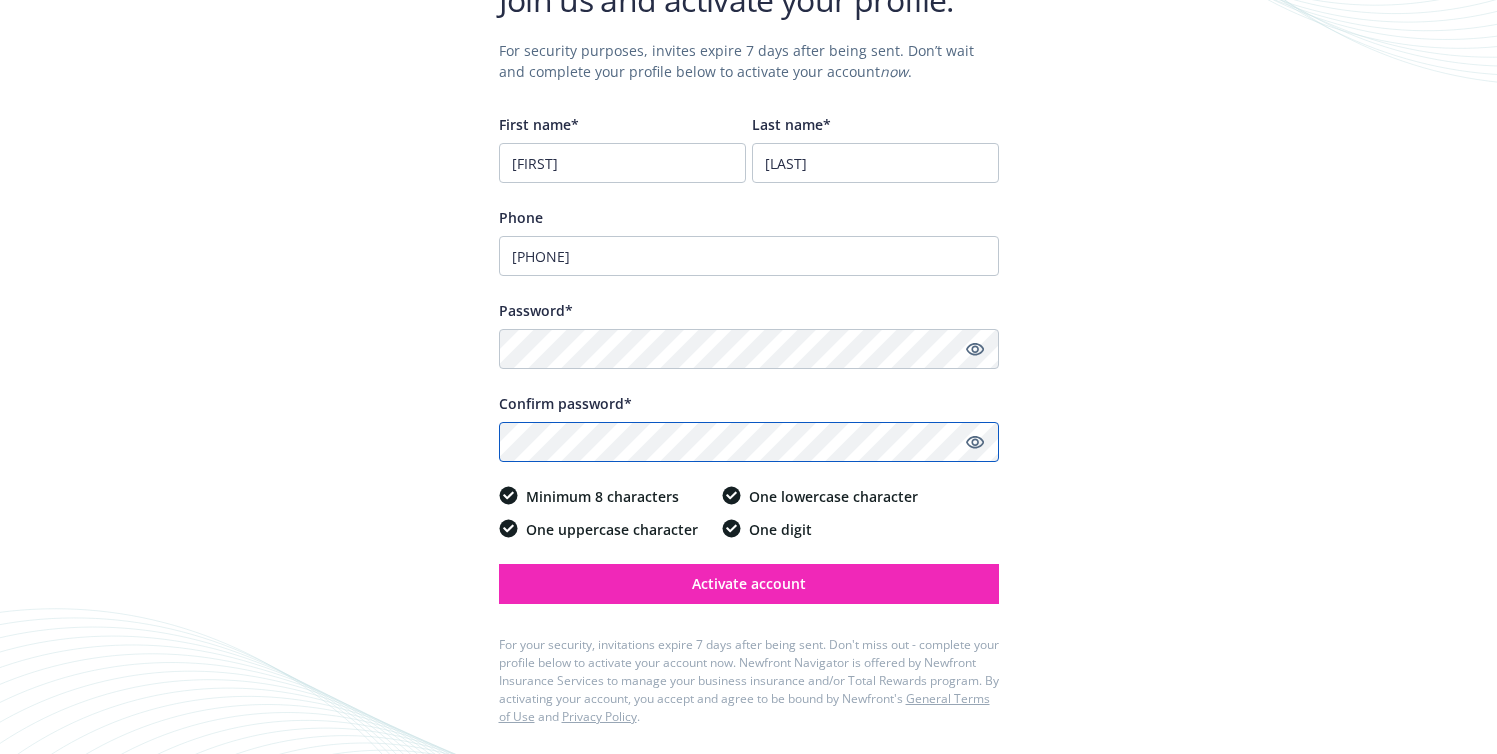 scroll, scrollTop: 147, scrollLeft: 0, axis: vertical 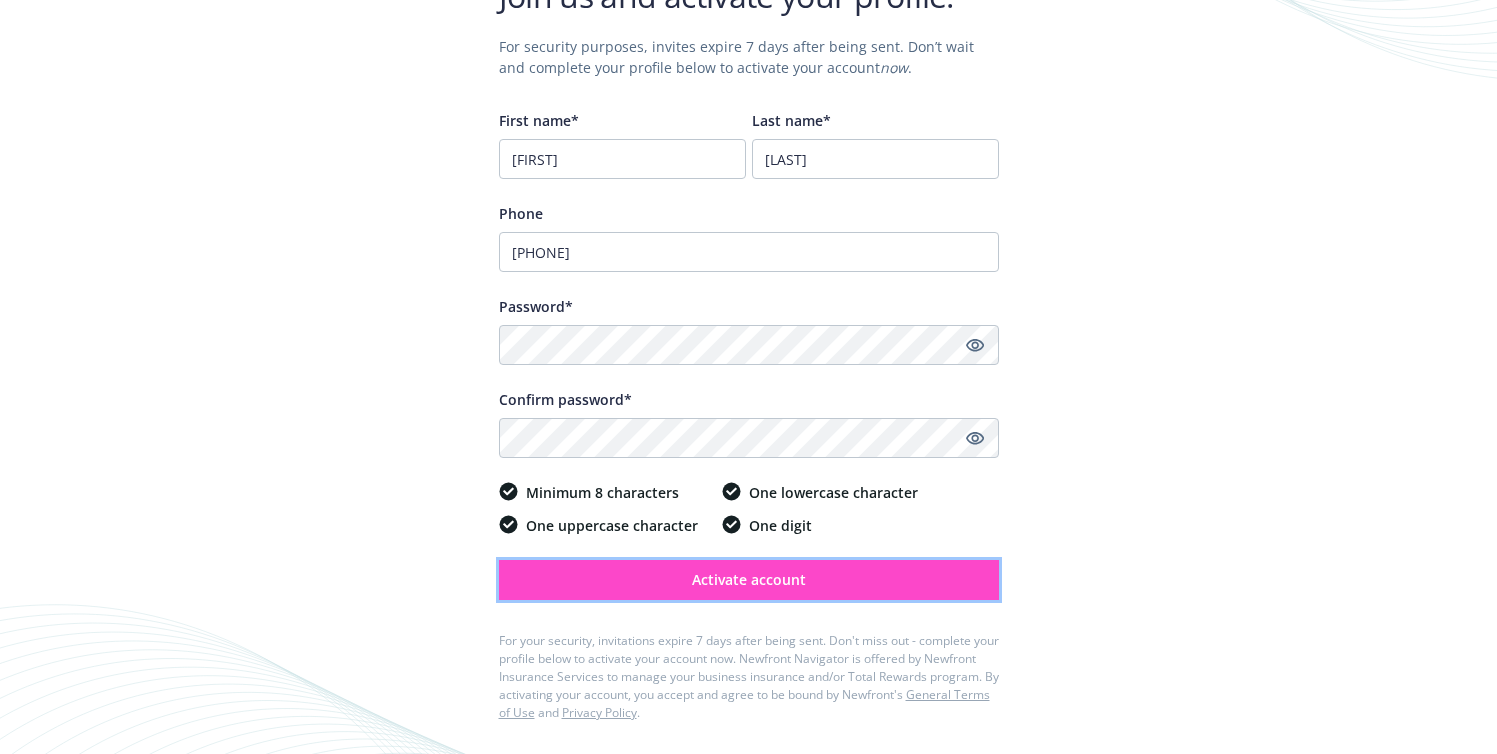 click on "Activate account" at bounding box center [749, 580] 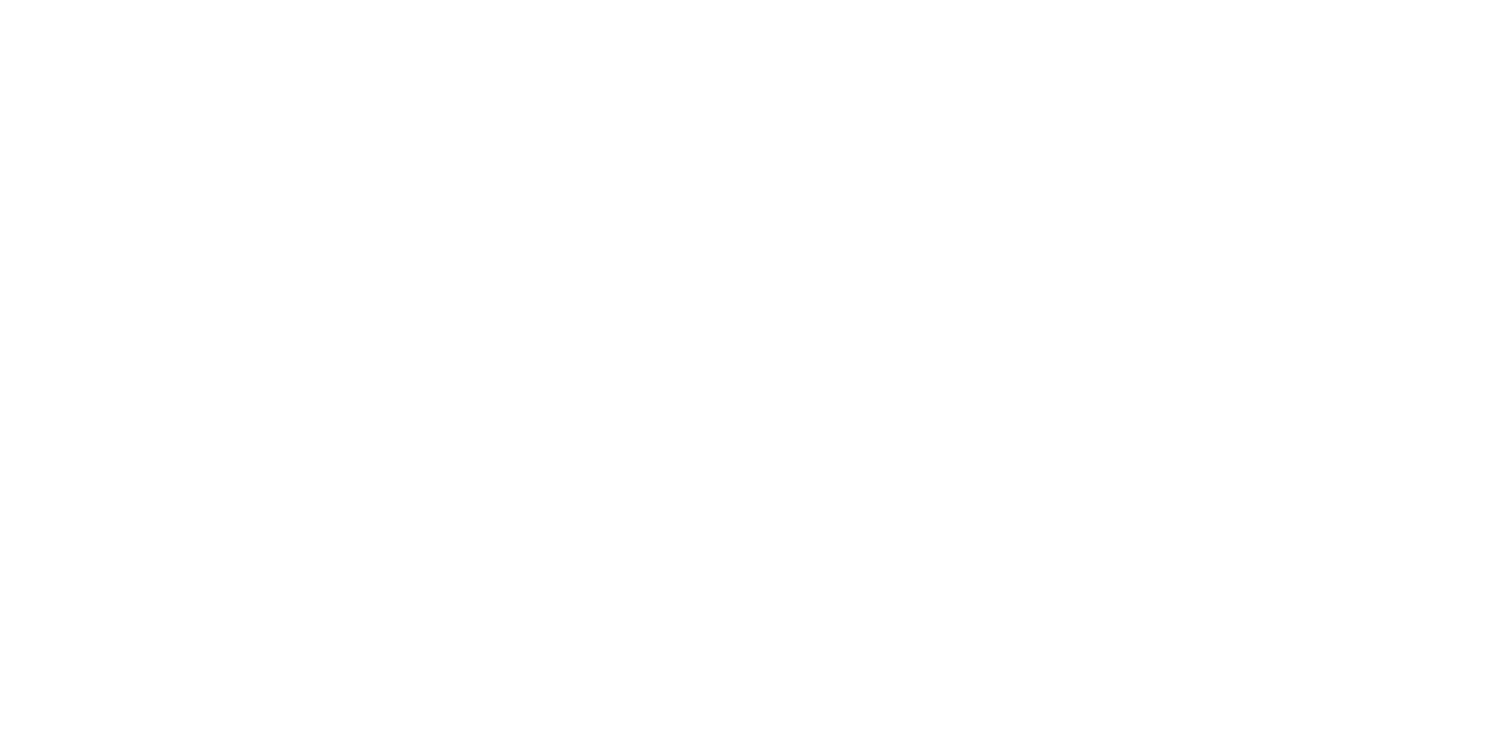 scroll, scrollTop: 0, scrollLeft: 0, axis: both 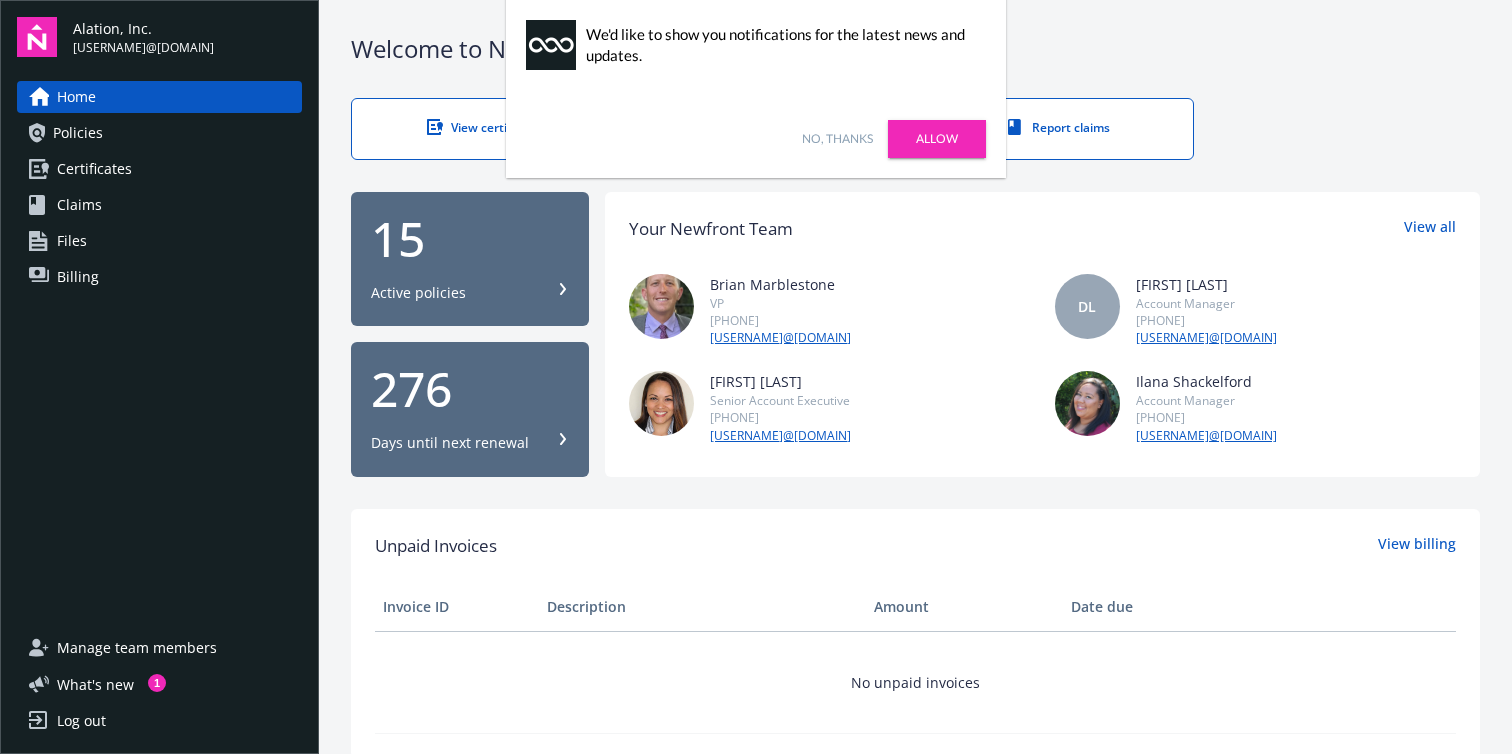 click on "Allow" at bounding box center (937, 139) 